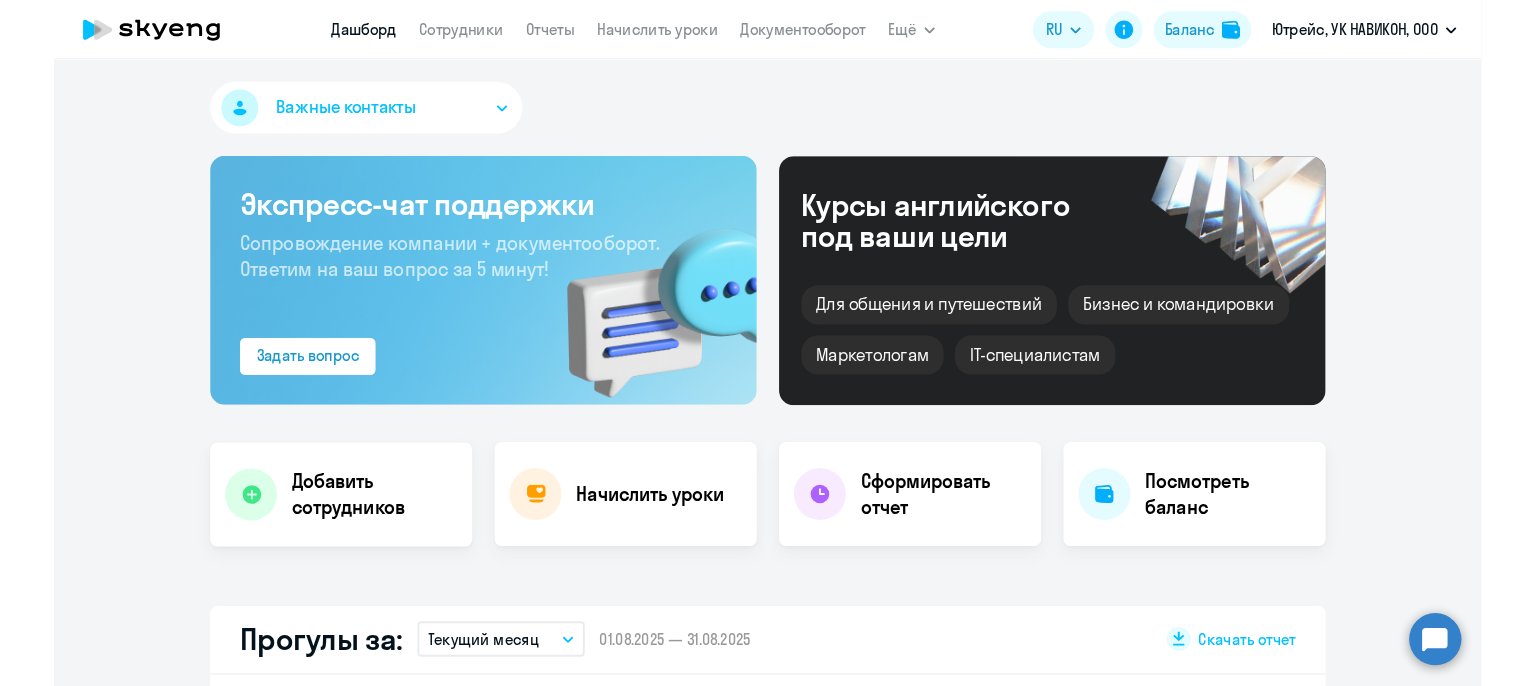scroll, scrollTop: 0, scrollLeft: 0, axis: both 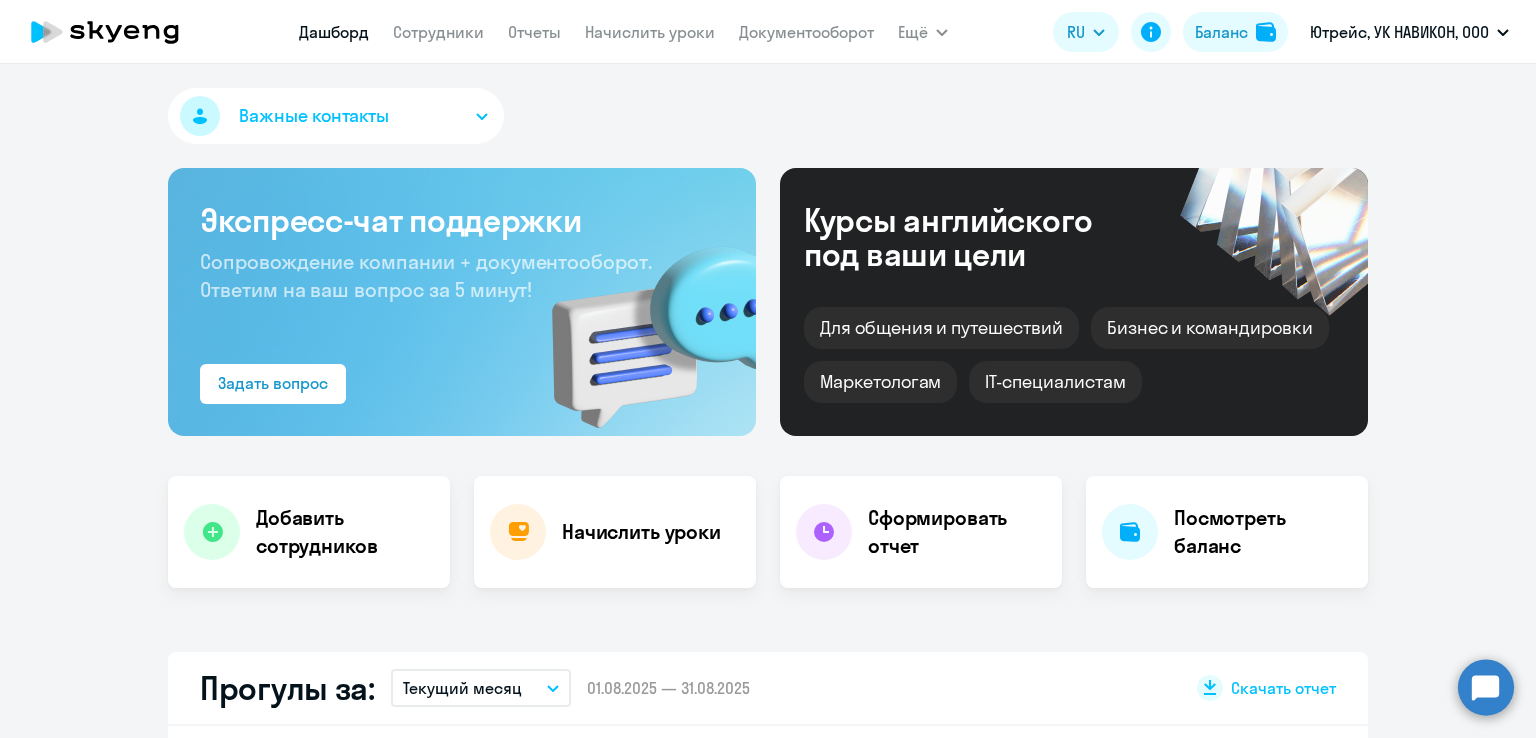 select on "30" 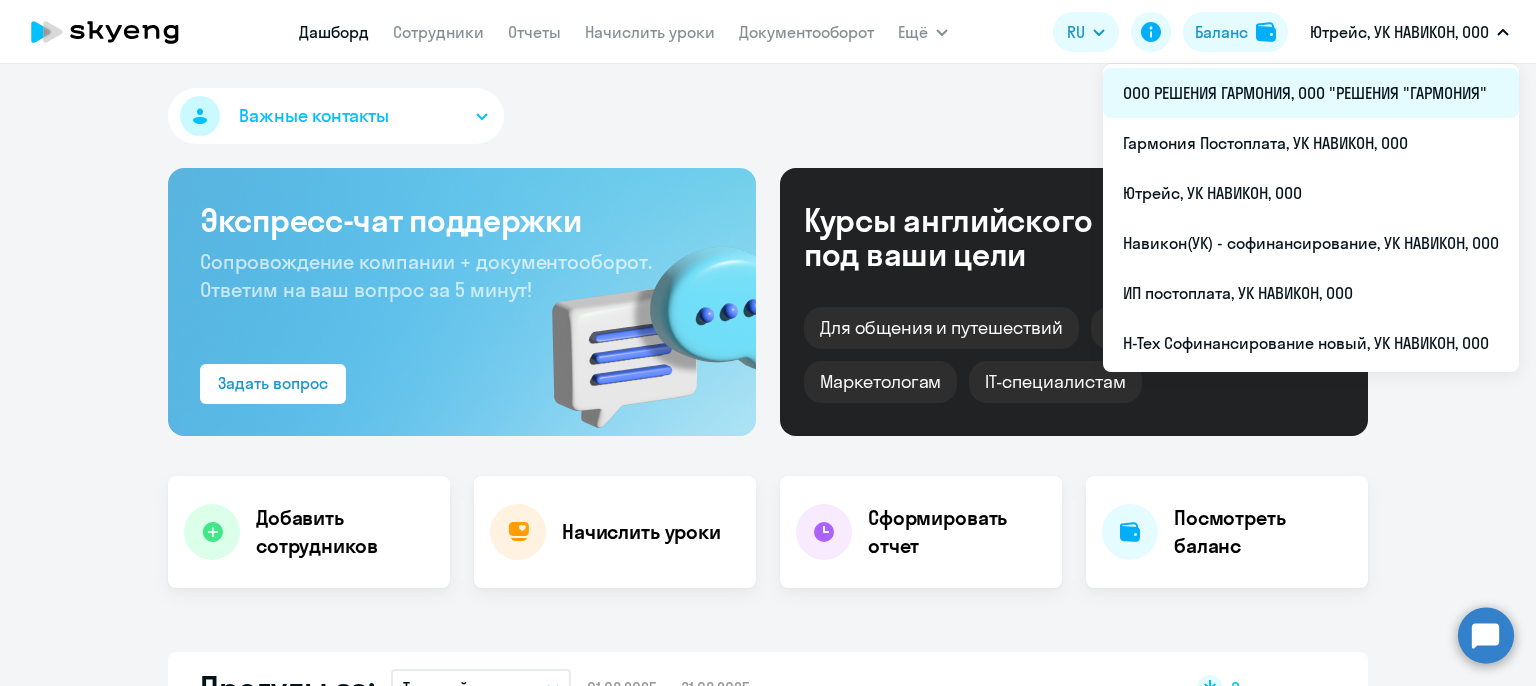 click on "ООО РЕШЕНИЯ ГАРМОНИЯ, ООО "РЕШЕНИЯ "ГАРМОНИЯ"" at bounding box center (1311, 93) 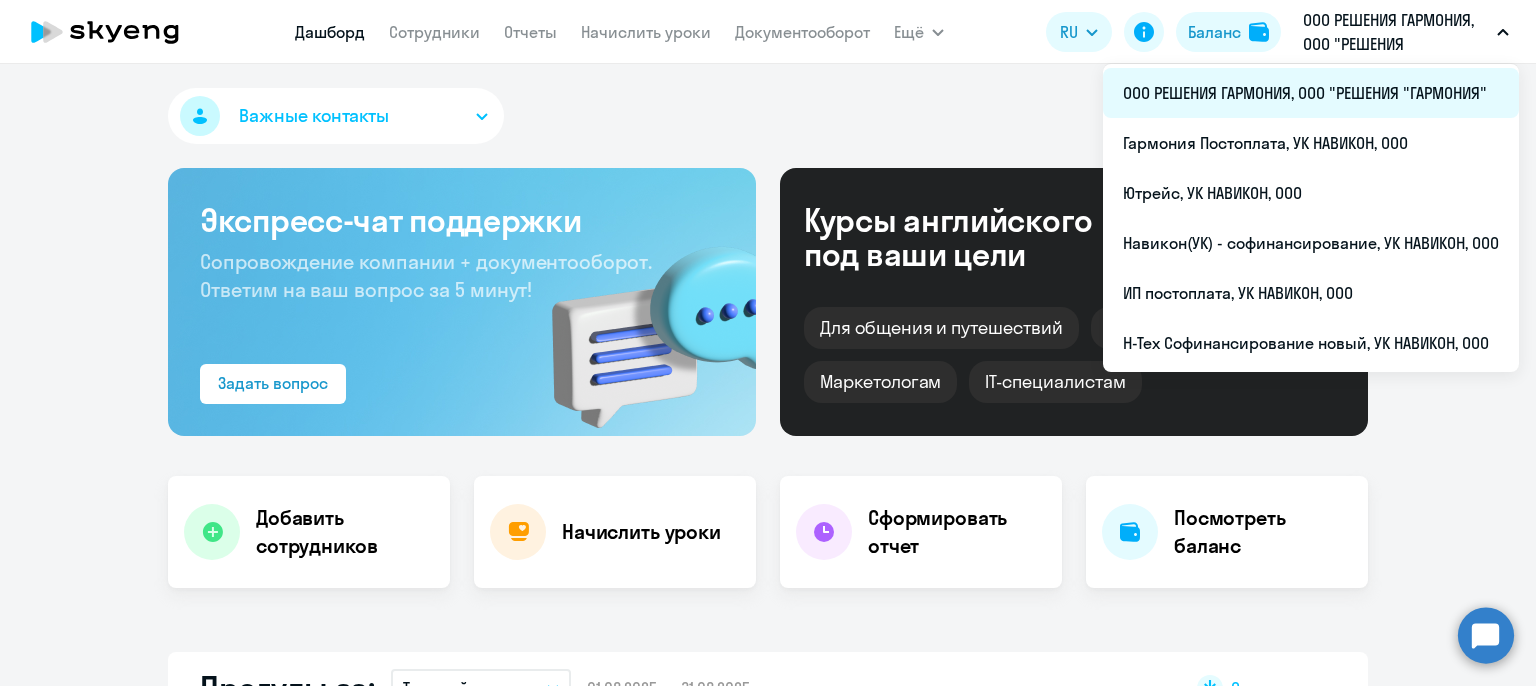 click on "ООО РЕШЕНИЯ ГАРМОНИЯ, ООО "РЕШЕНИЯ "ГАРМОНИЯ"" at bounding box center [1311, 93] 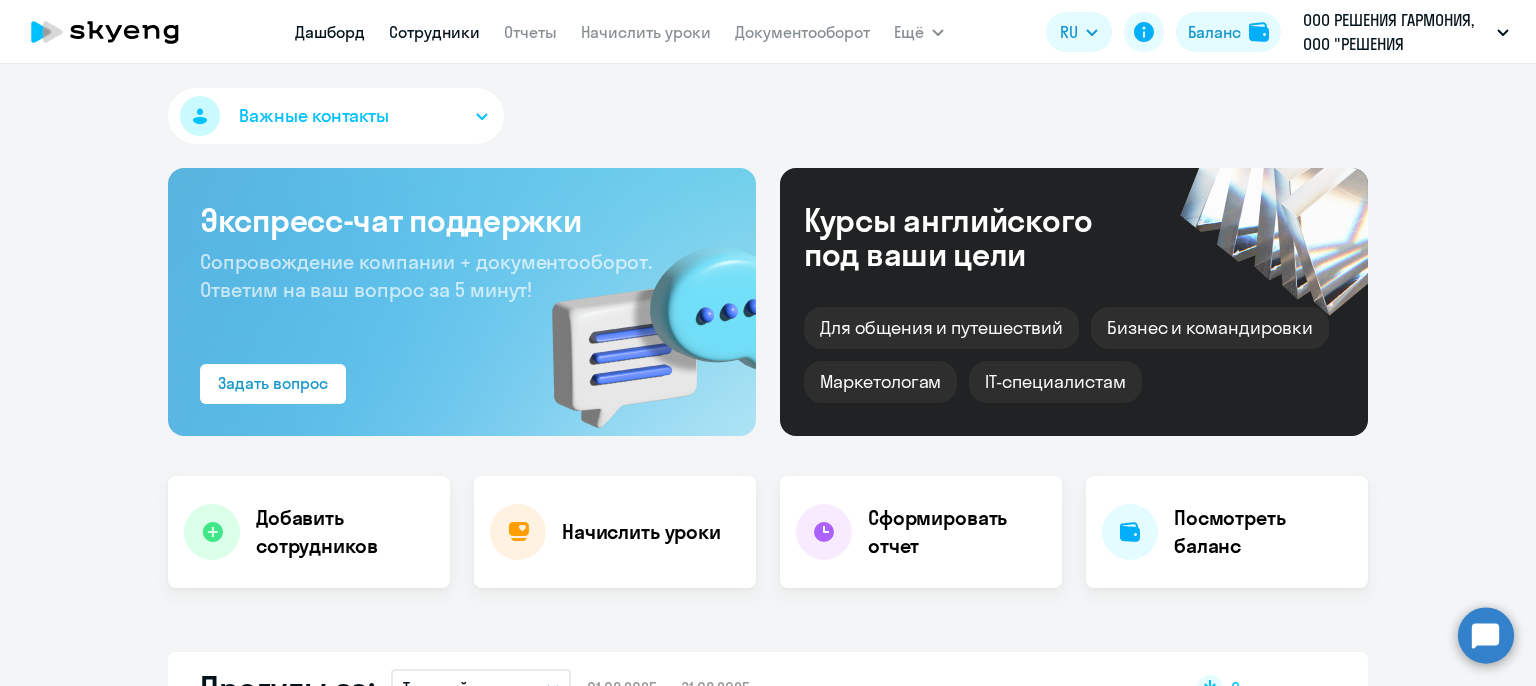 click on "Сотрудники" at bounding box center [434, 32] 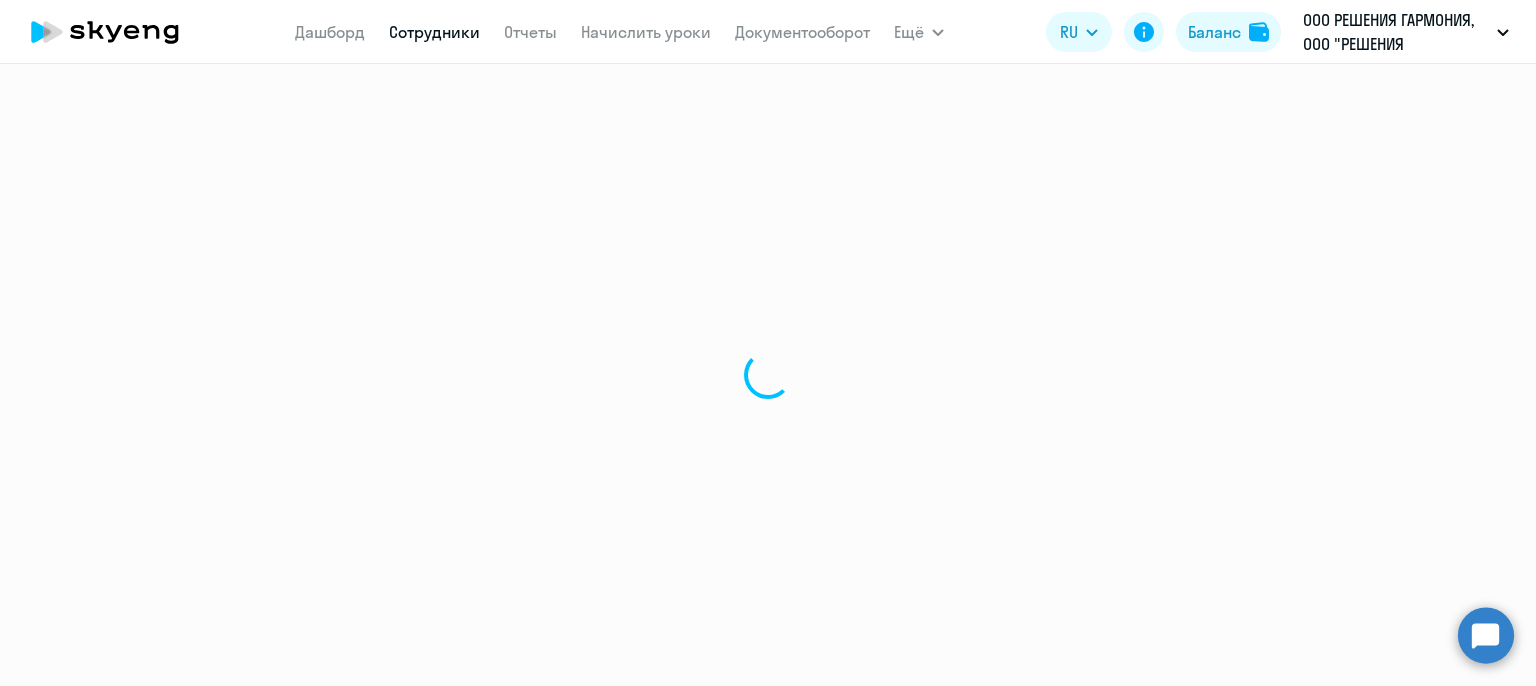 select on "30" 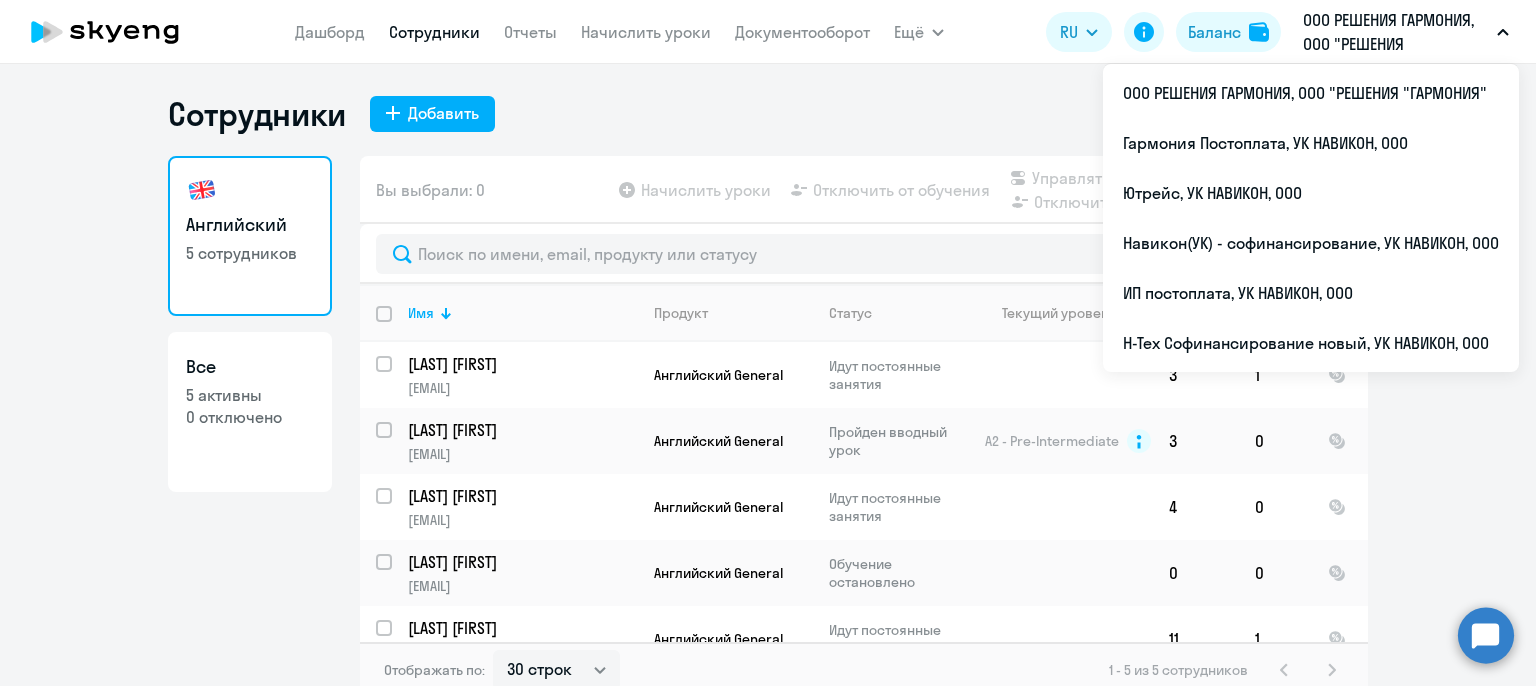 click on "ООО РЕШЕНИЯ ГАРМОНИЯ, ООО "РЕШЕНИЯ "ГАРМОНИЯ"" at bounding box center [1396, 32] 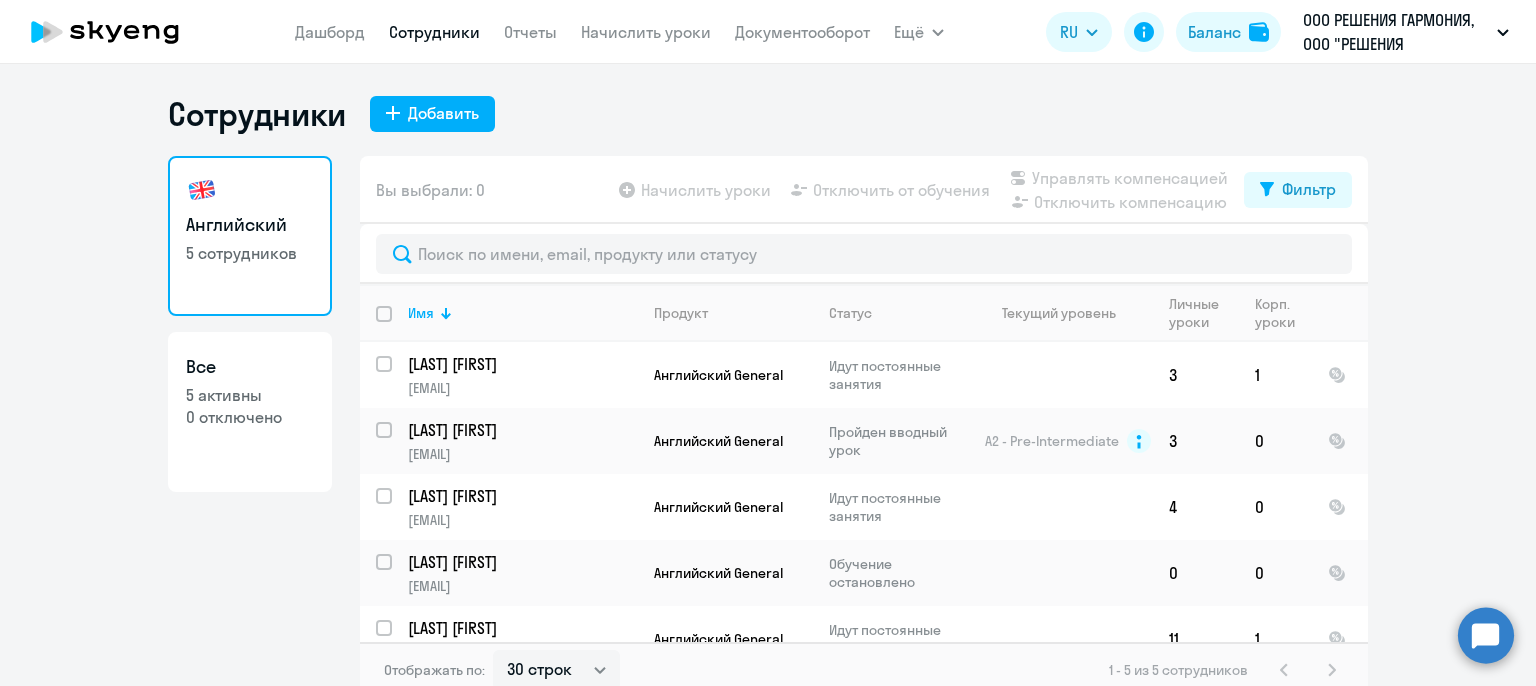 click on "ООО РЕШЕНИЯ ГАРМОНИЯ, ООО "РЕШЕНИЯ "ГАРМОНИЯ"" at bounding box center [1396, 32] 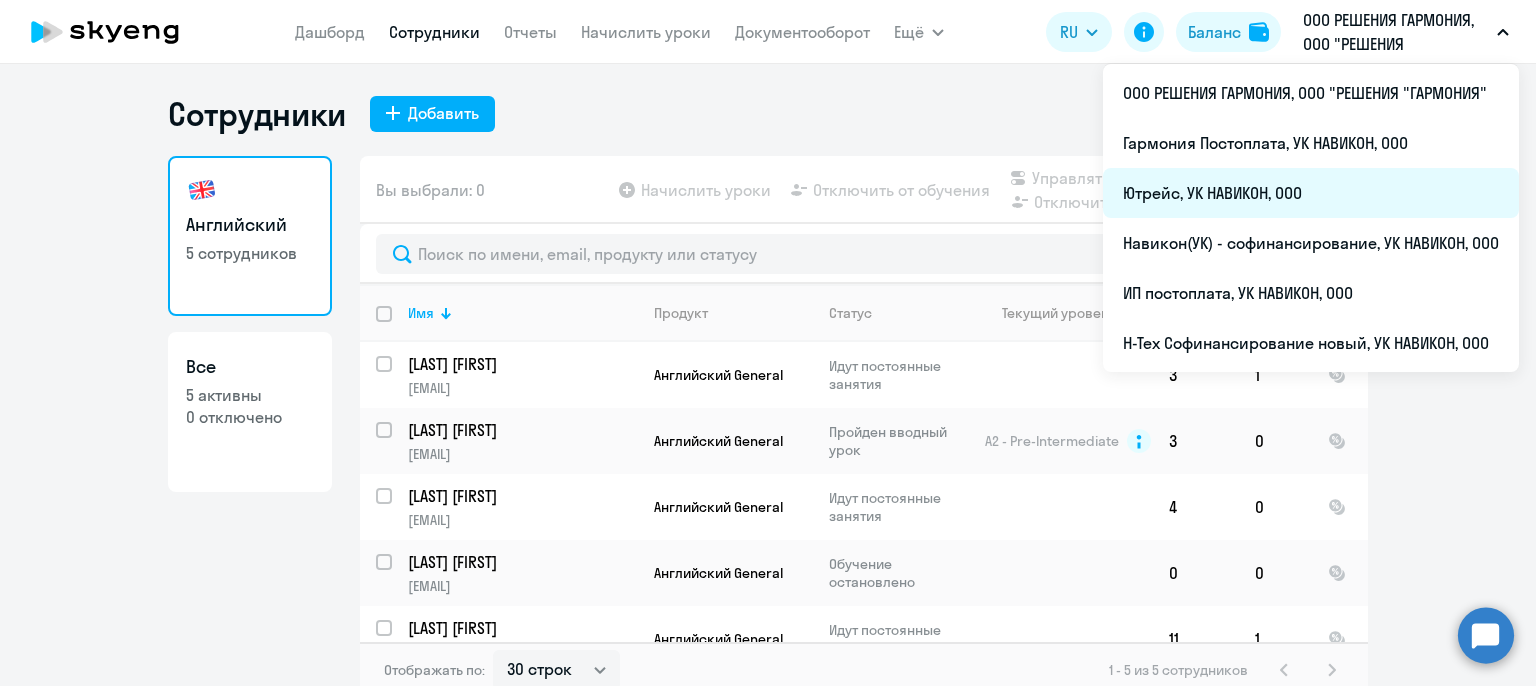 click on "Ютрейс, УК НАВИКОН, ООО" at bounding box center (1311, 193) 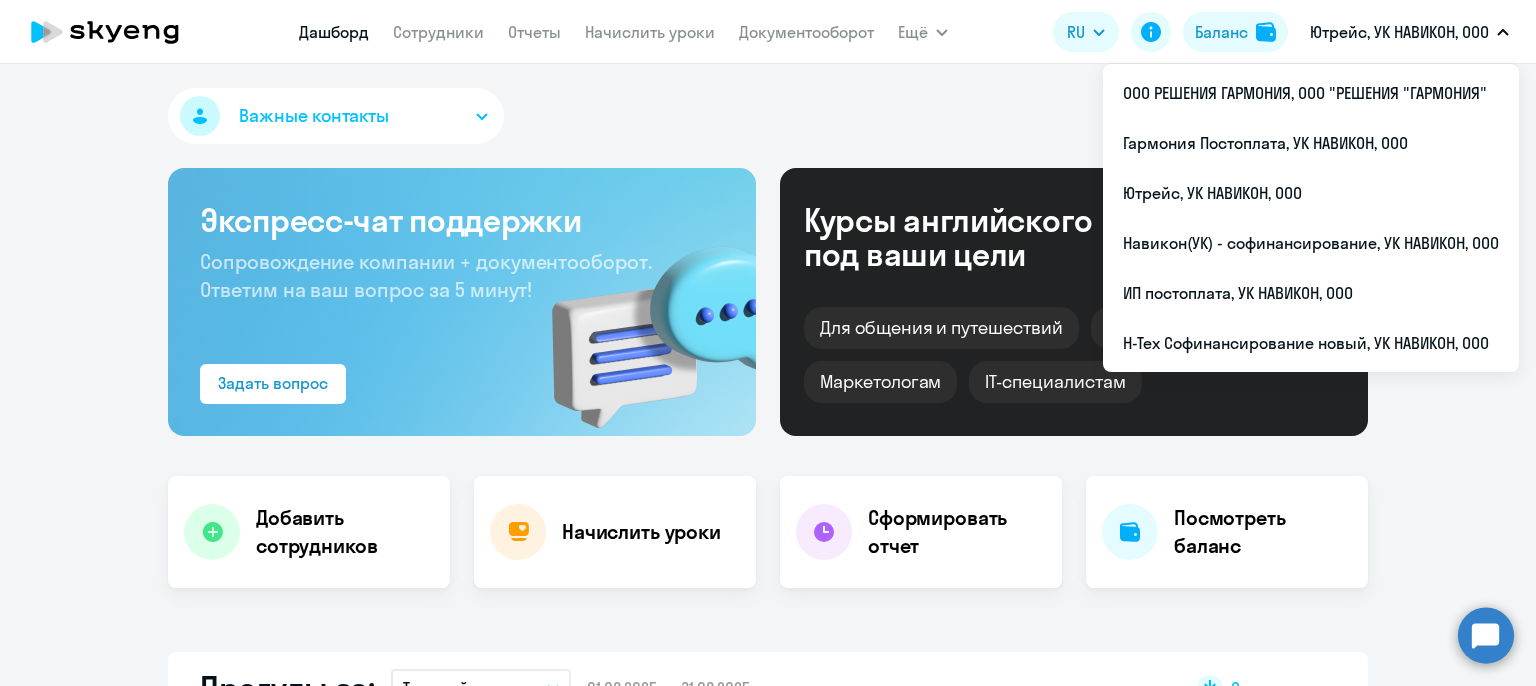 click on "Ютрейс, УК НАВИКОН, ООО" at bounding box center (1399, 32) 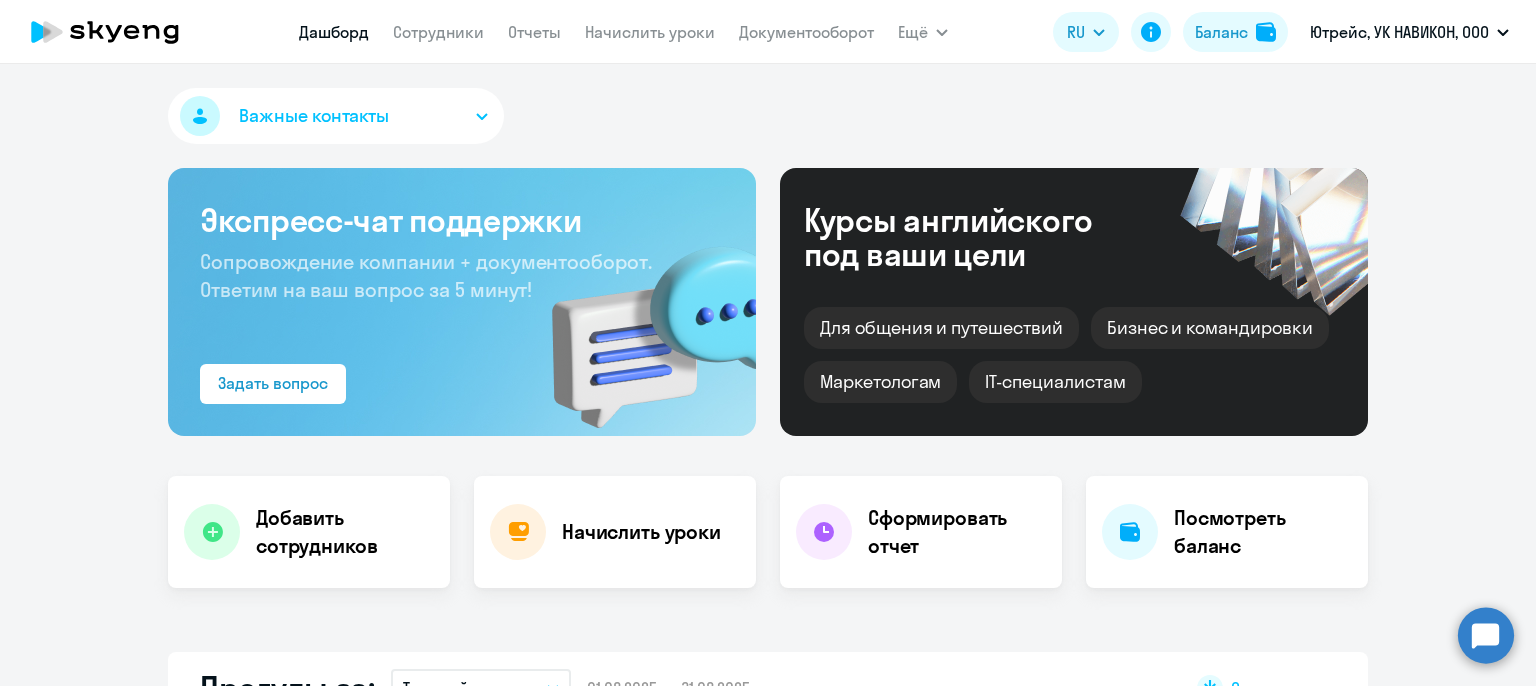 click on "Ютрейс, УК НАВИКОН, ООО" at bounding box center [1409, 32] 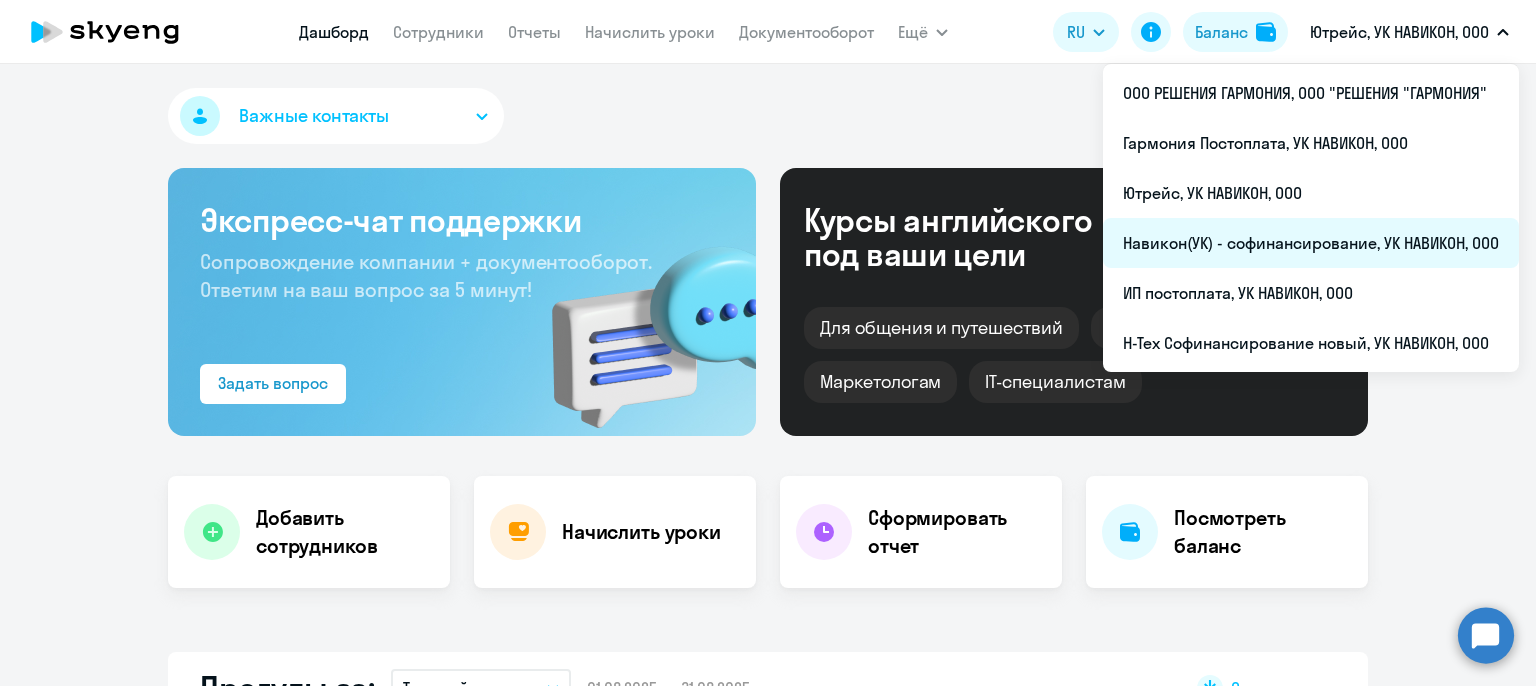 select on "30" 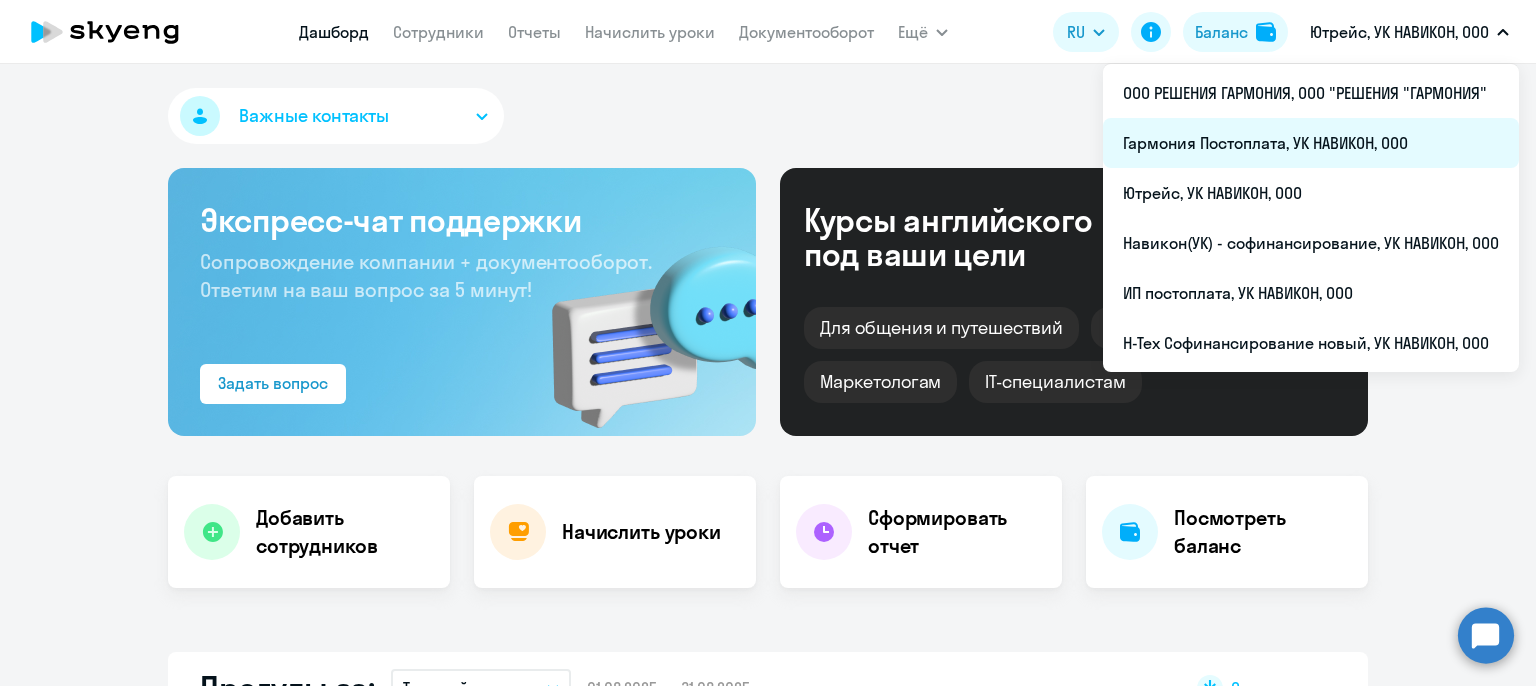 click on "Гармония Постоплата, УК НАВИКОН, ООО" at bounding box center [1311, 143] 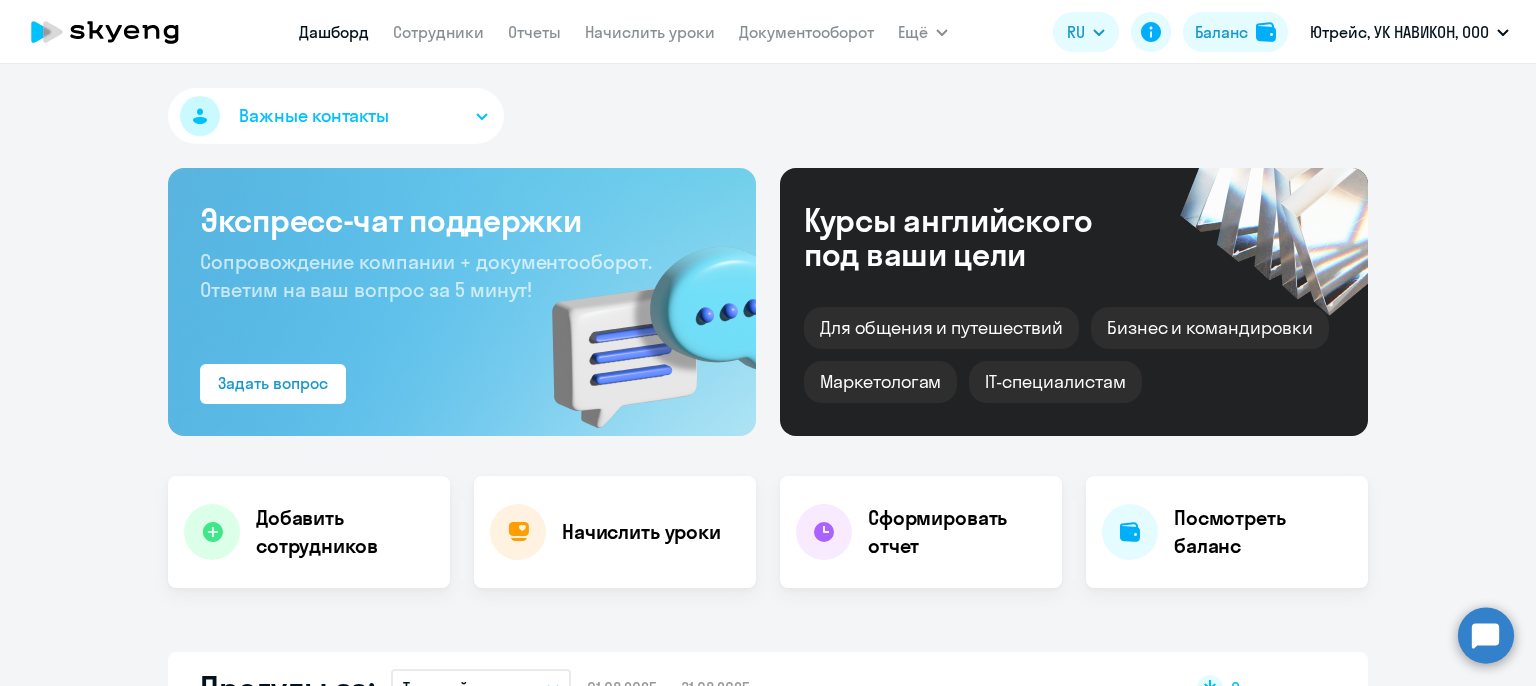 scroll, scrollTop: 0, scrollLeft: 0, axis: both 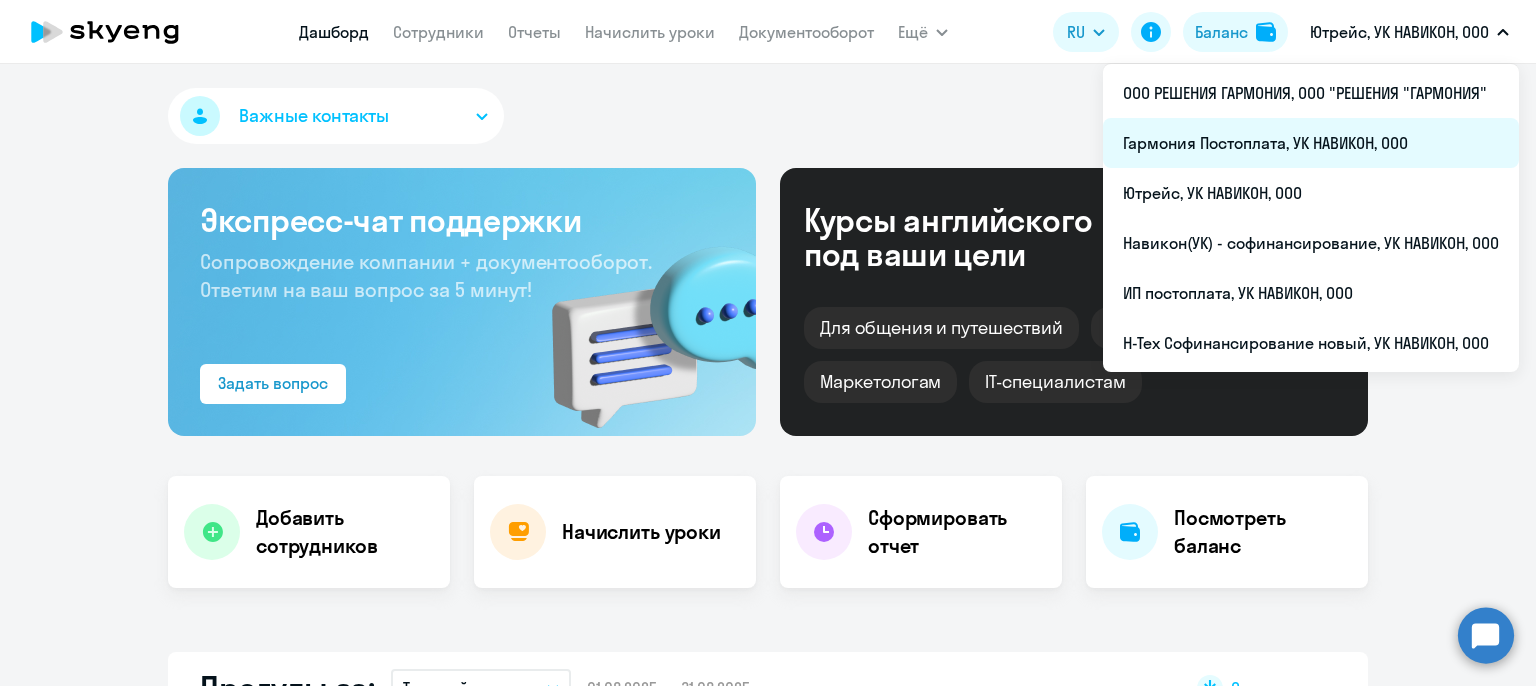 select on "30" 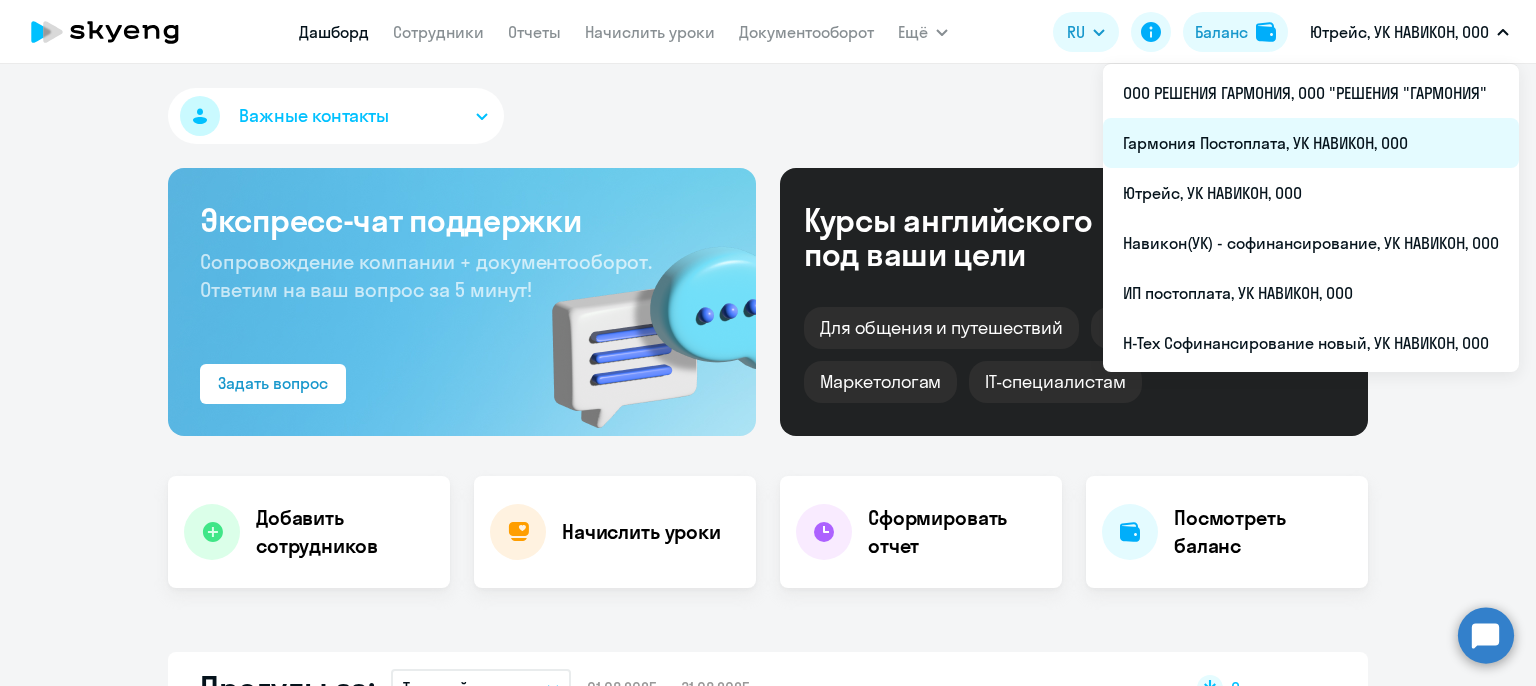 click on "Гармония Постоплата, УК НАВИКОН, ООО" at bounding box center (1311, 143) 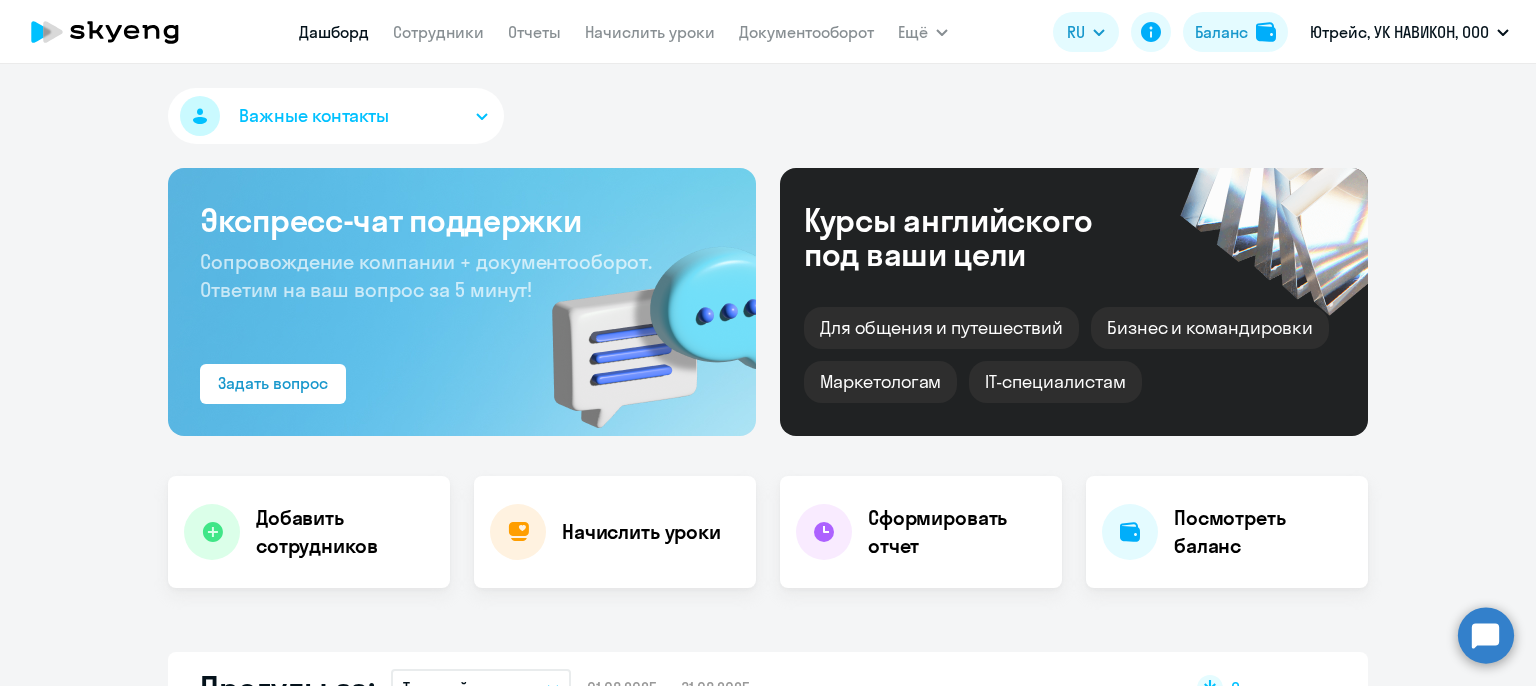 scroll, scrollTop: 0, scrollLeft: 0, axis: both 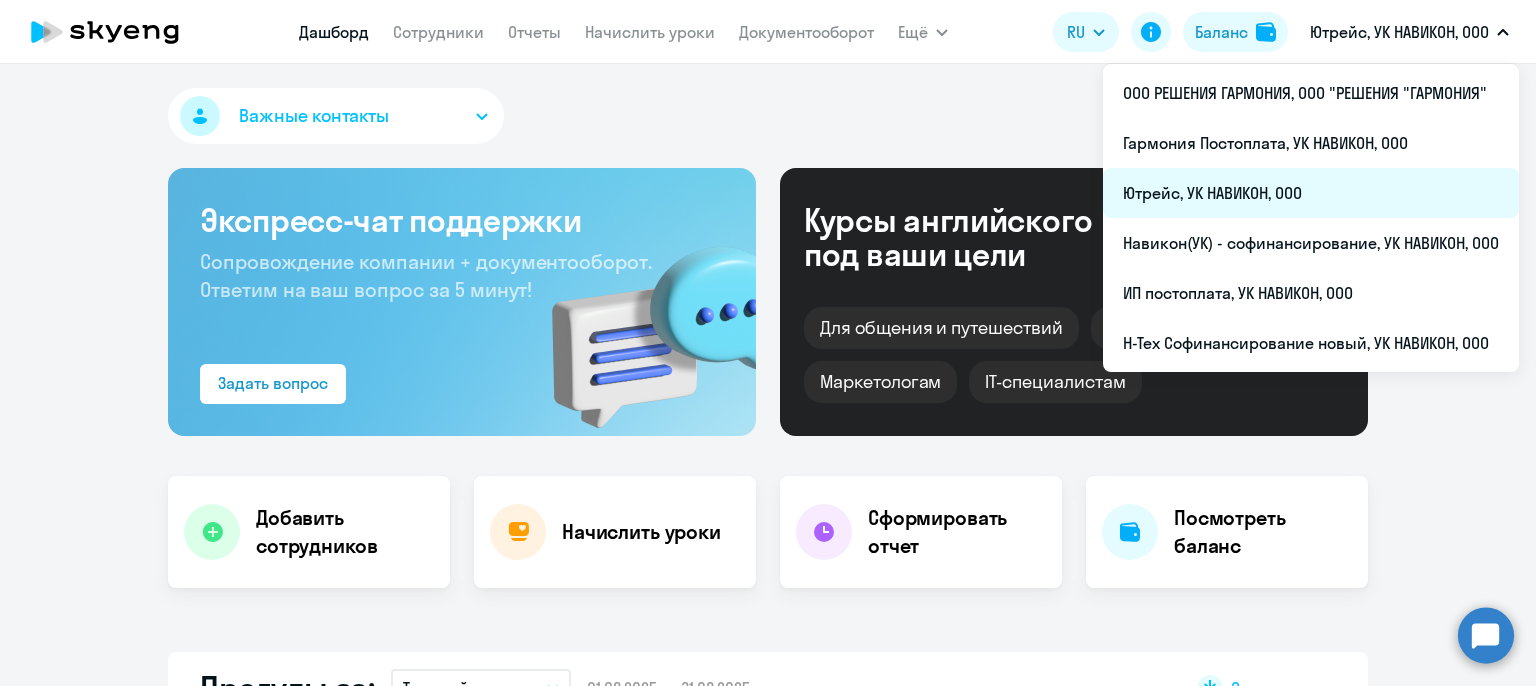 select on "30" 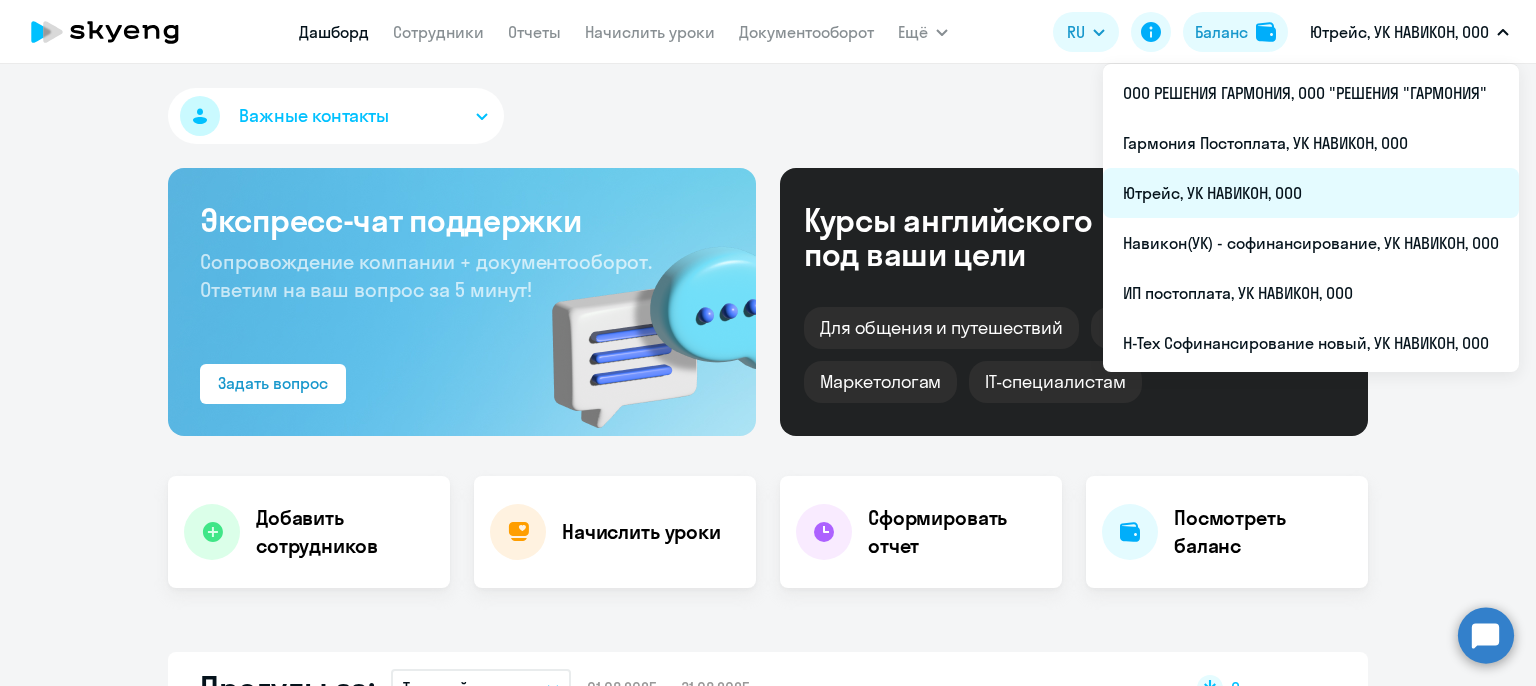click on "Ютрейс, УК НАВИКОН, ООО" at bounding box center [1311, 193] 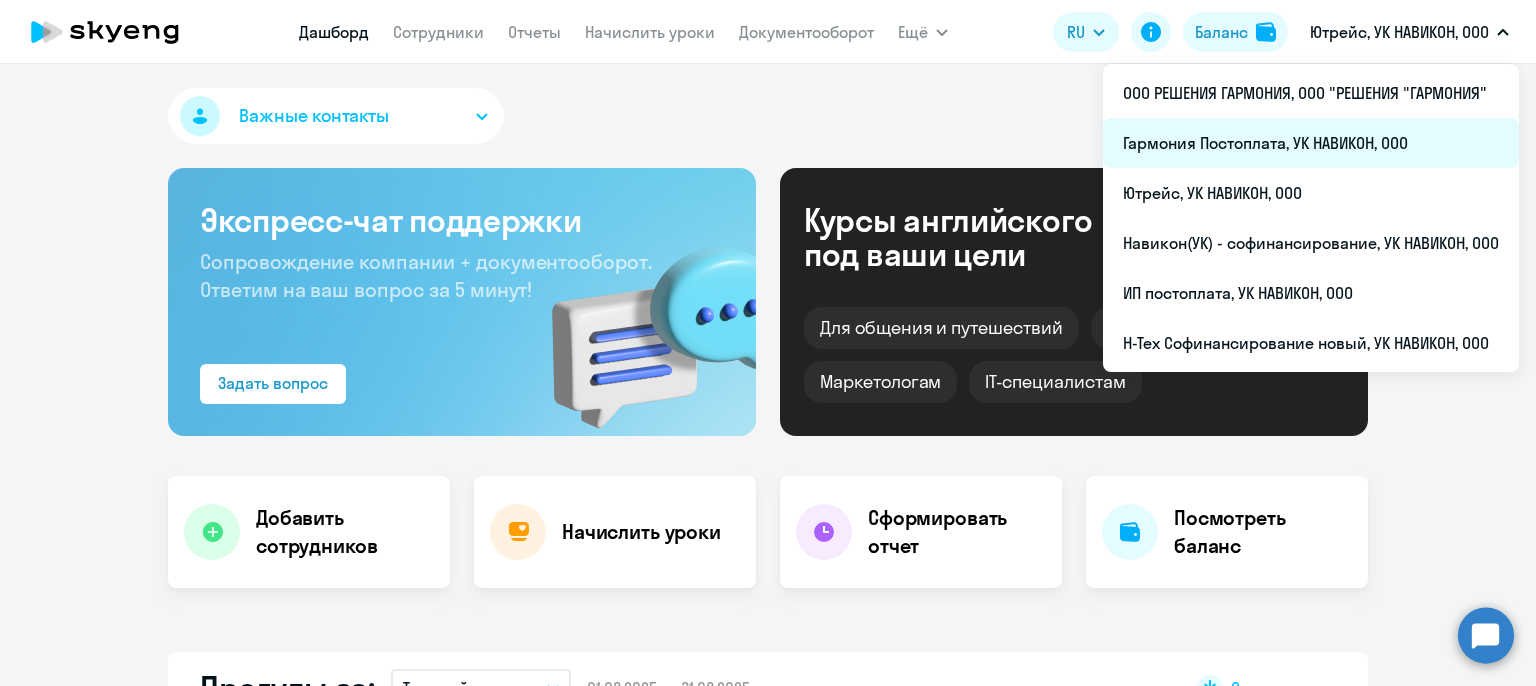 click on "Гармония Постоплата, УК НАВИКОН, ООО" at bounding box center (1311, 143) 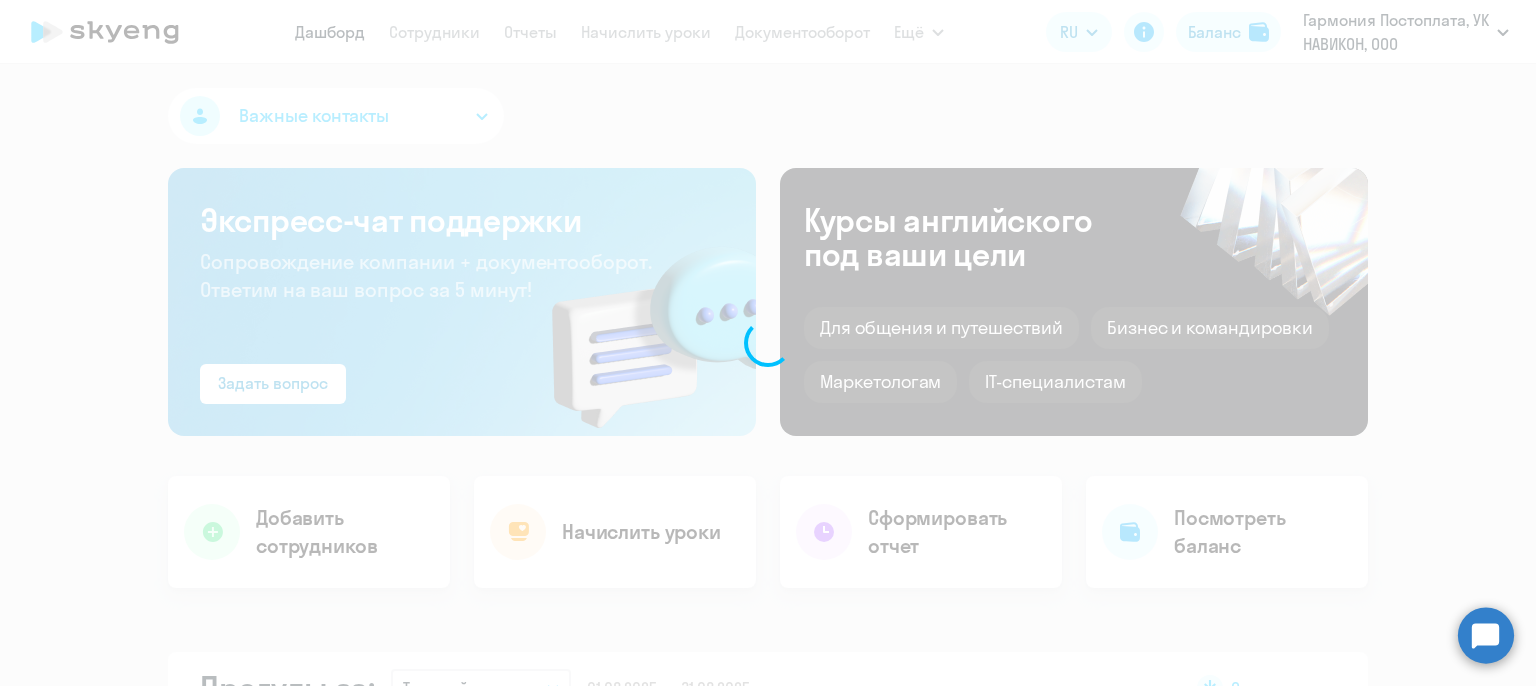 select on "30" 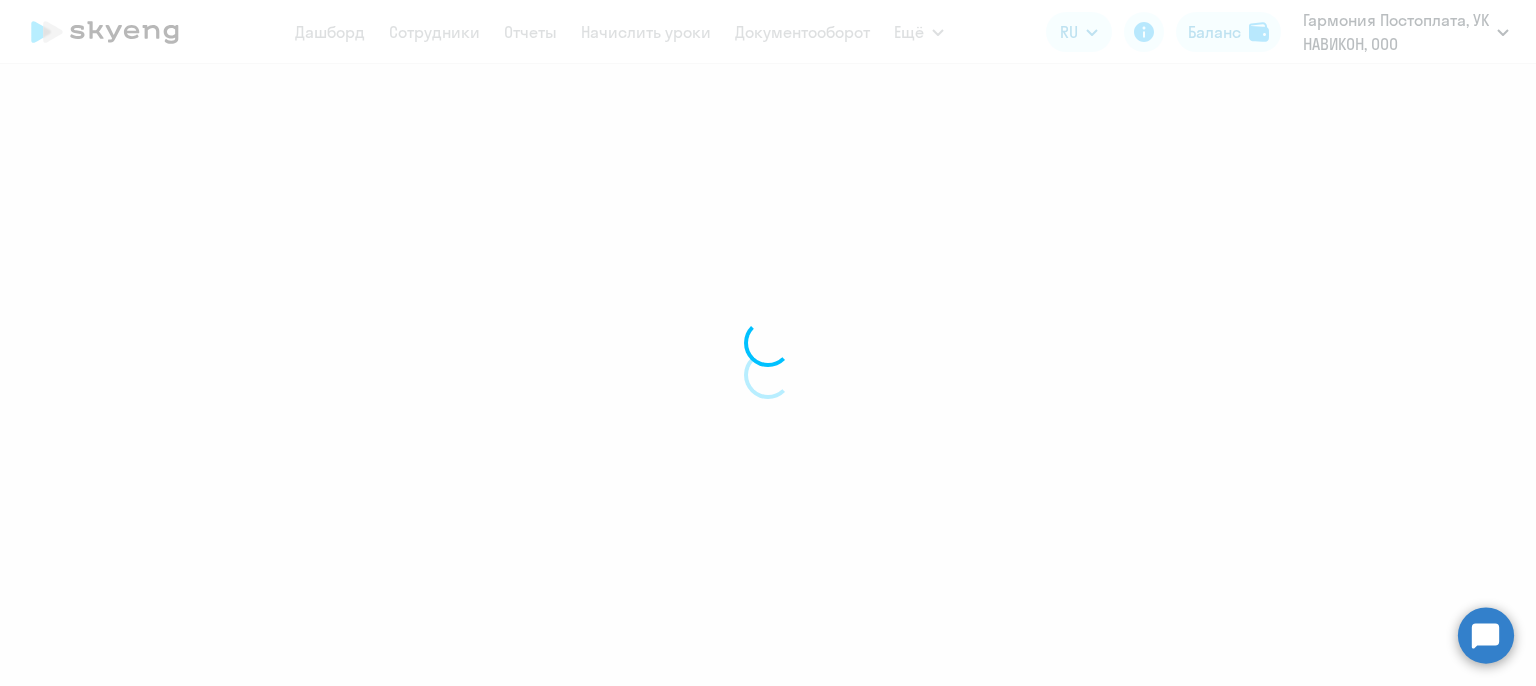select on "30" 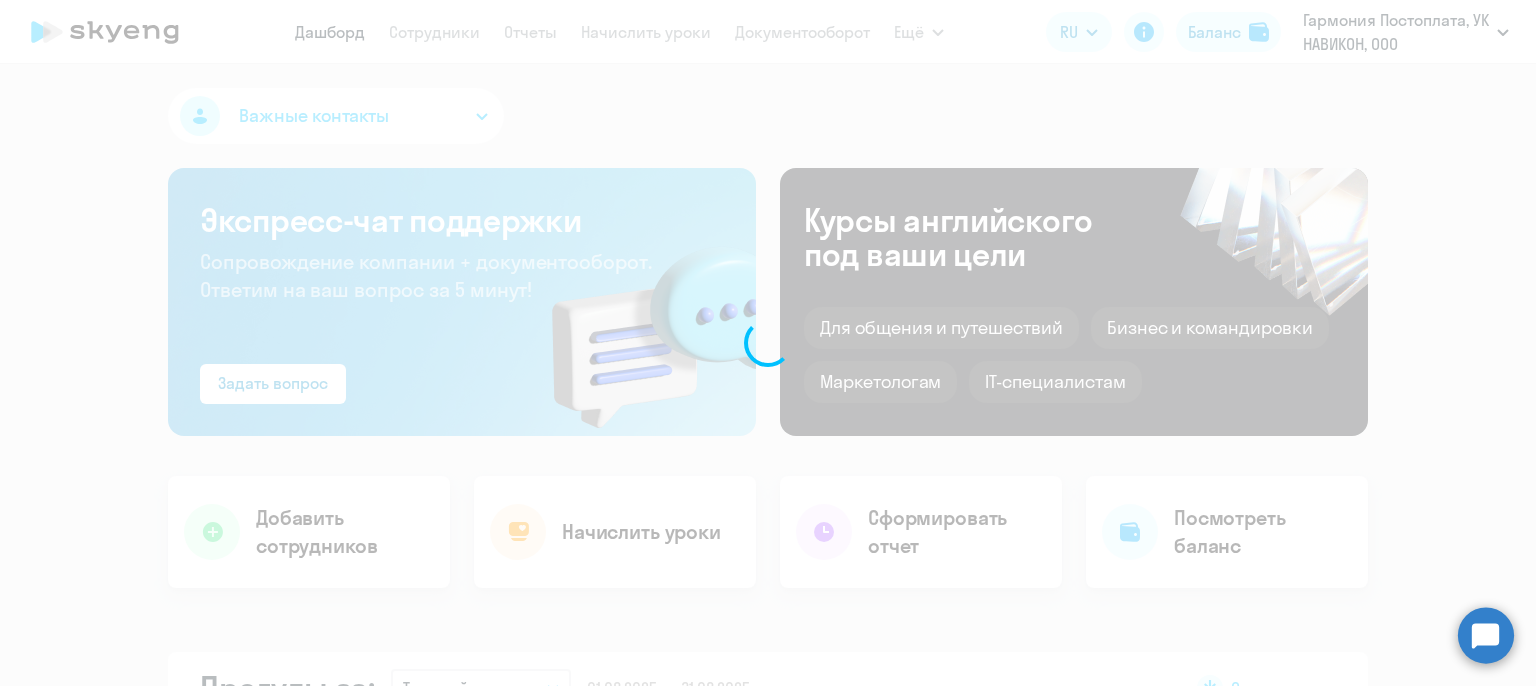 select on "30" 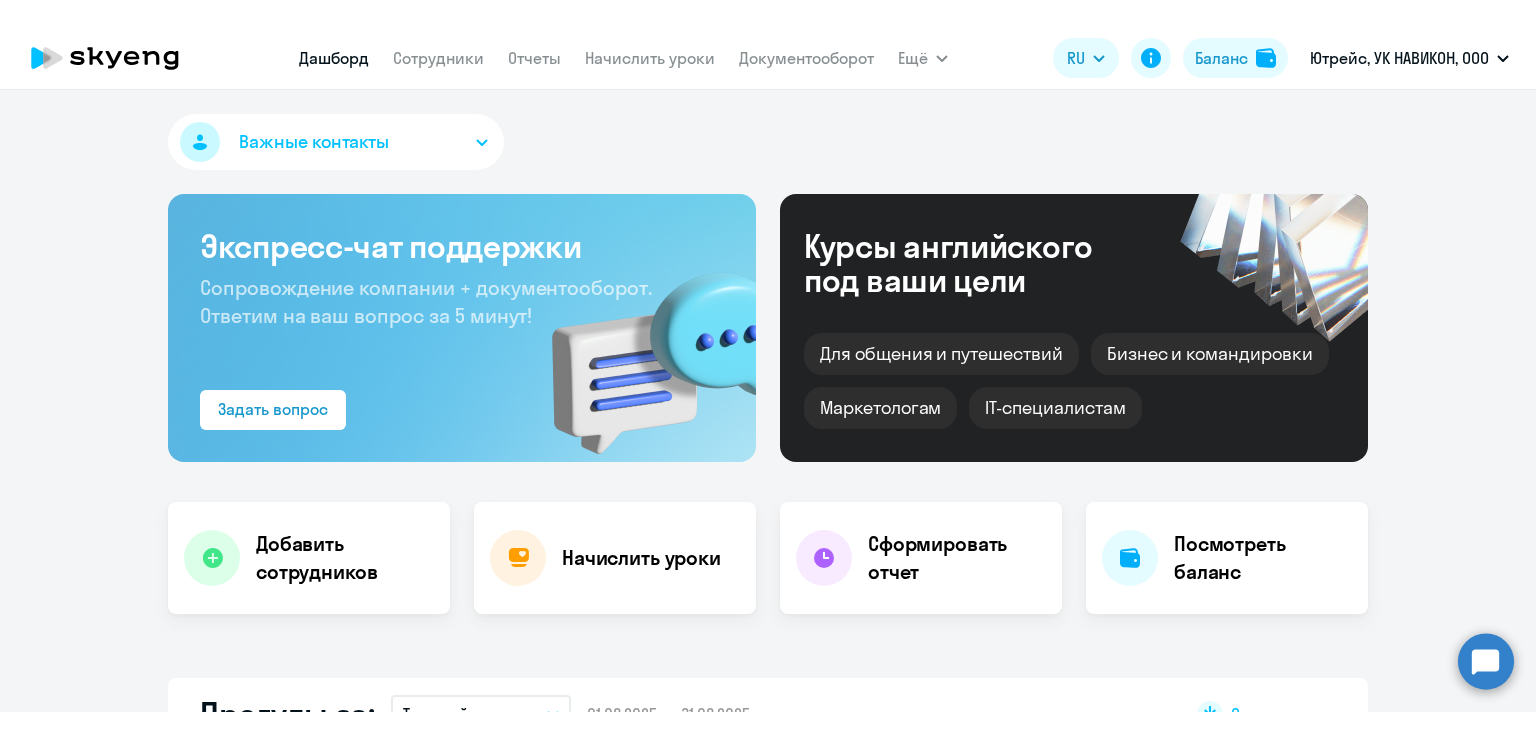 scroll, scrollTop: 0, scrollLeft: 0, axis: both 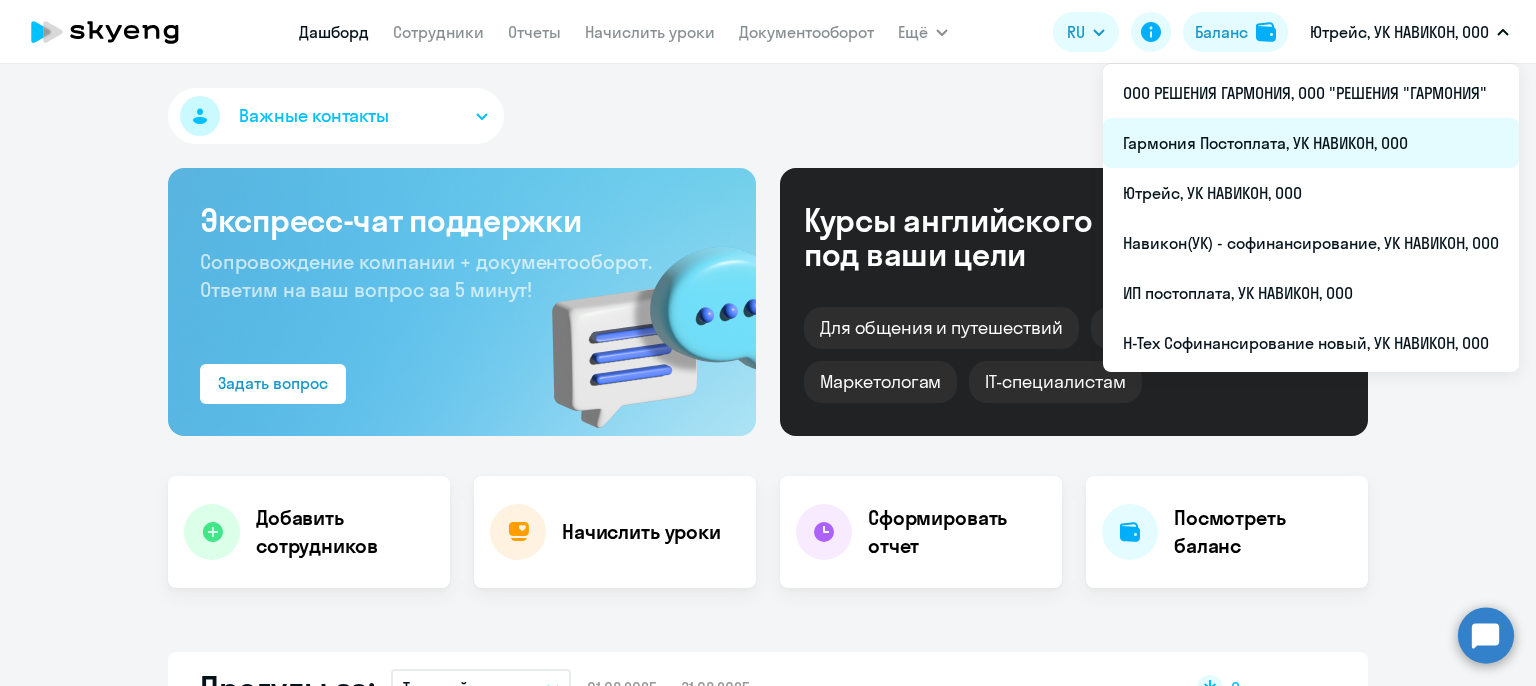 select on "30" 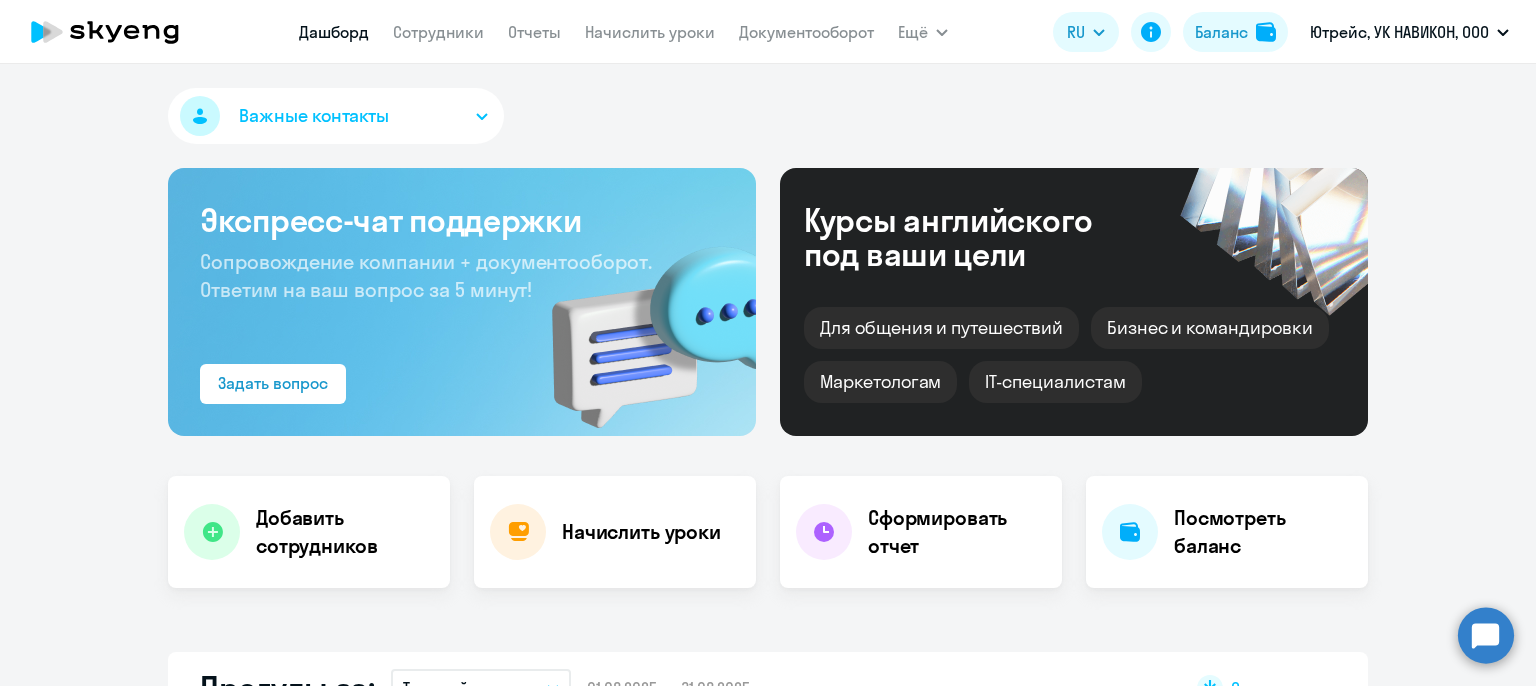 click on "Важные контакты
Экспресс-чат поддержки Сопровождение компании + документооборот. Ответим на ваш вопрос за 5 минут!  Задать вопрос  Курсы английского под ваши цели Для общения и путешествий Бизнес и командировки Маркетологам IT-специалистам
Добавить сотрудников
Начислить уроки
Сформировать отчет
Посмотреть баланс Прогулы за:  Текущий месяц
–  [DATE] — [DATE]
Скачать отчет
100  %  Уровень посещаемости по всем ученикам  Ваши сотрудники самые ответственные! Ни одного прогула за этот период Прогресс за:  Весь период
–
7" 